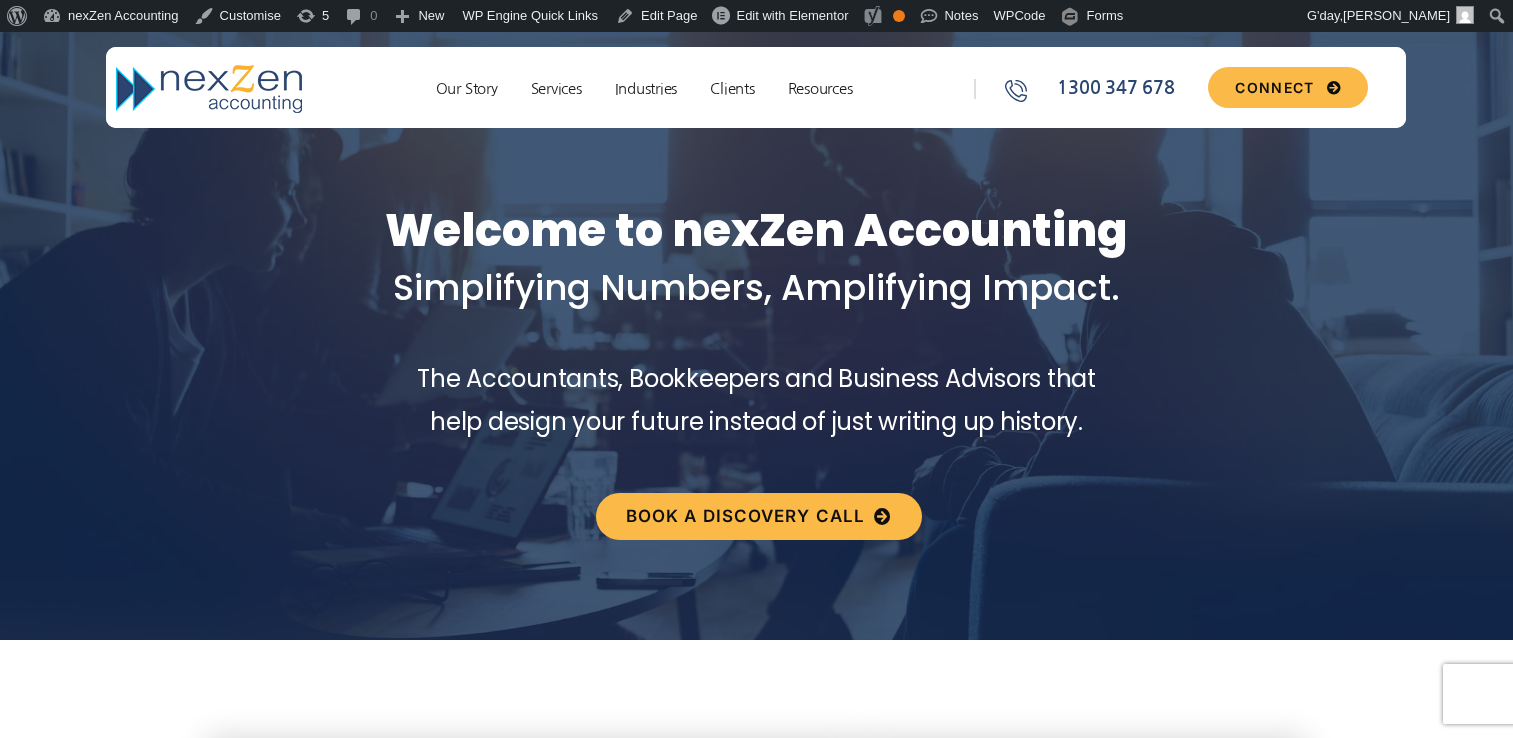 scroll, scrollTop: 0, scrollLeft: 0, axis: both 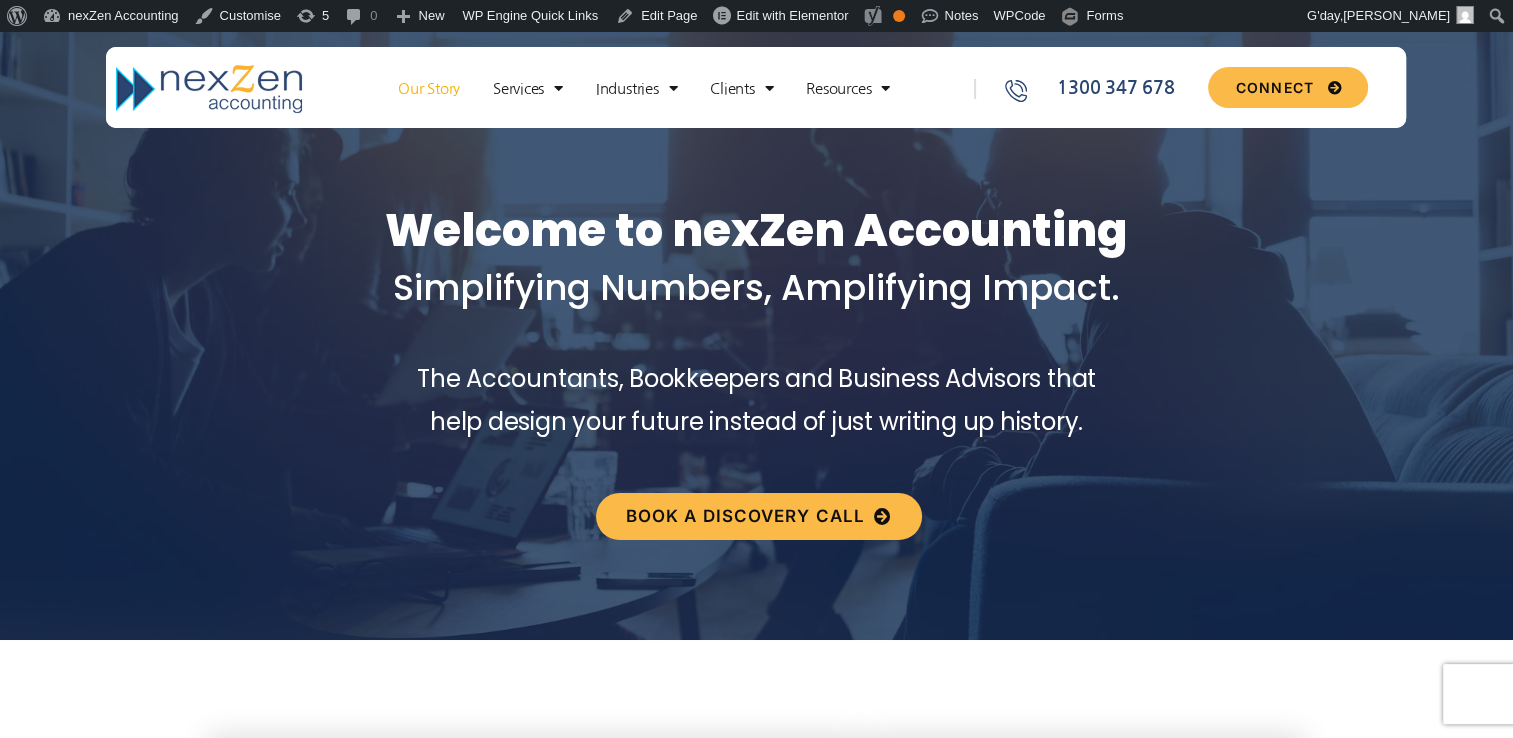 click on "Our Story" 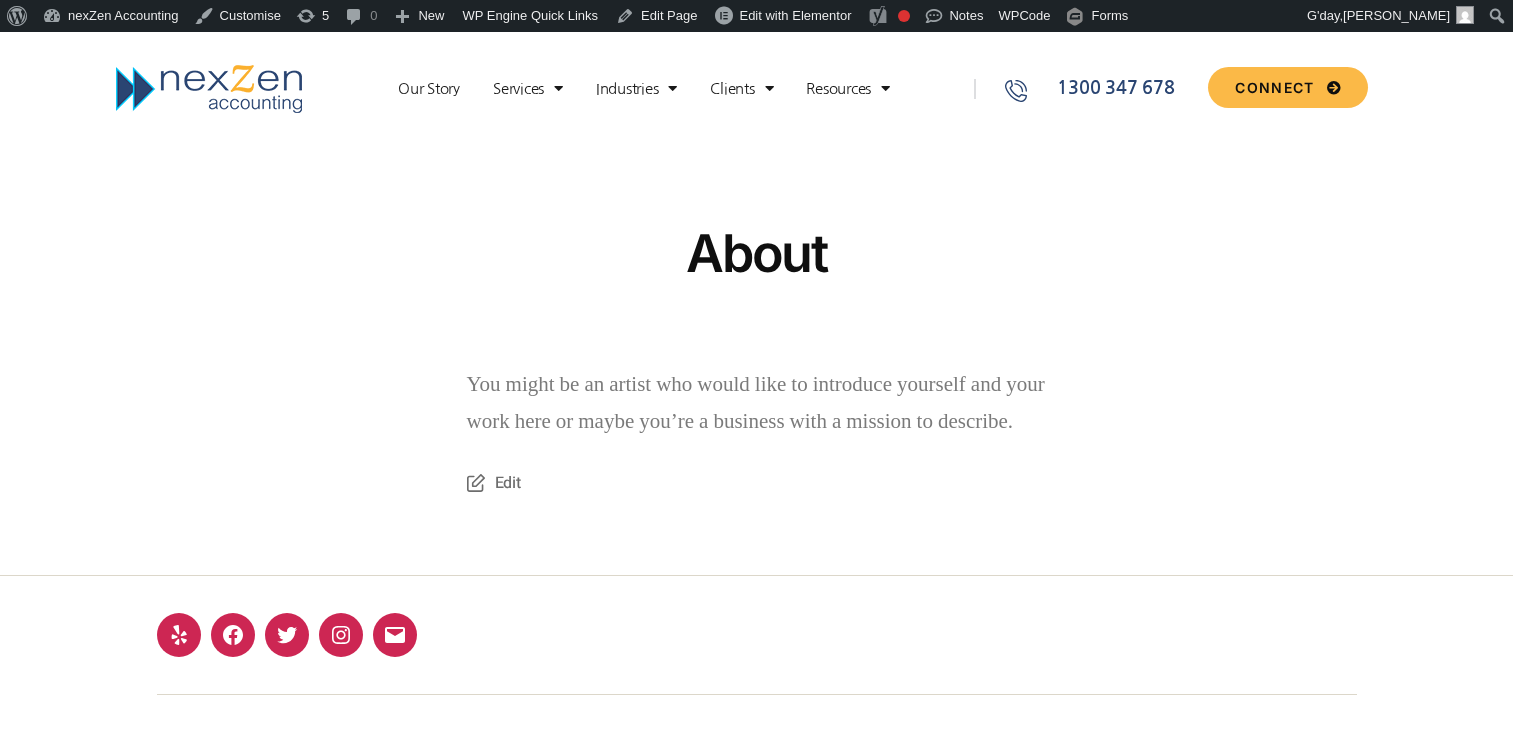 scroll, scrollTop: 0, scrollLeft: 0, axis: both 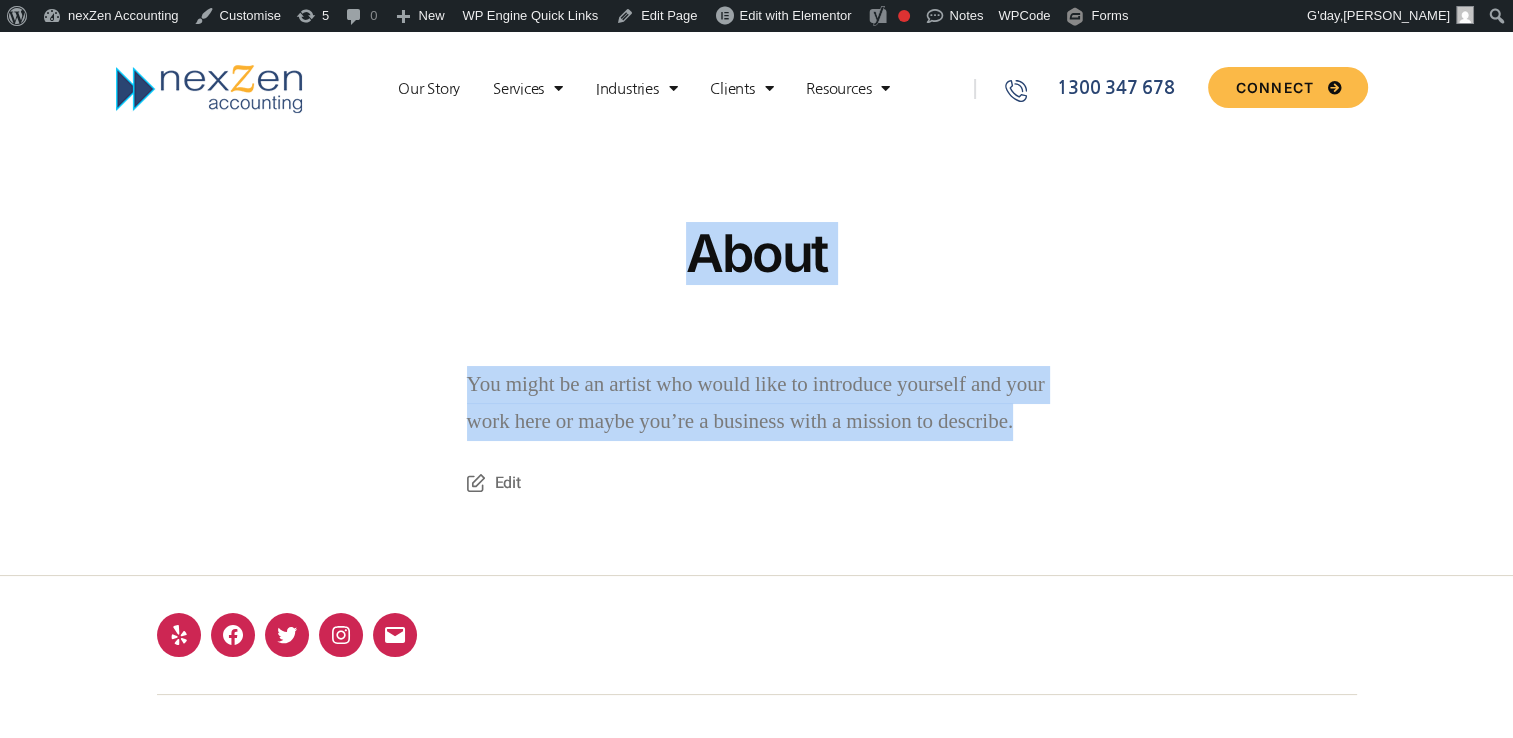 drag, startPoint x: 801, startPoint y: 306, endPoint x: 788, endPoint y: 463, distance: 157.5373 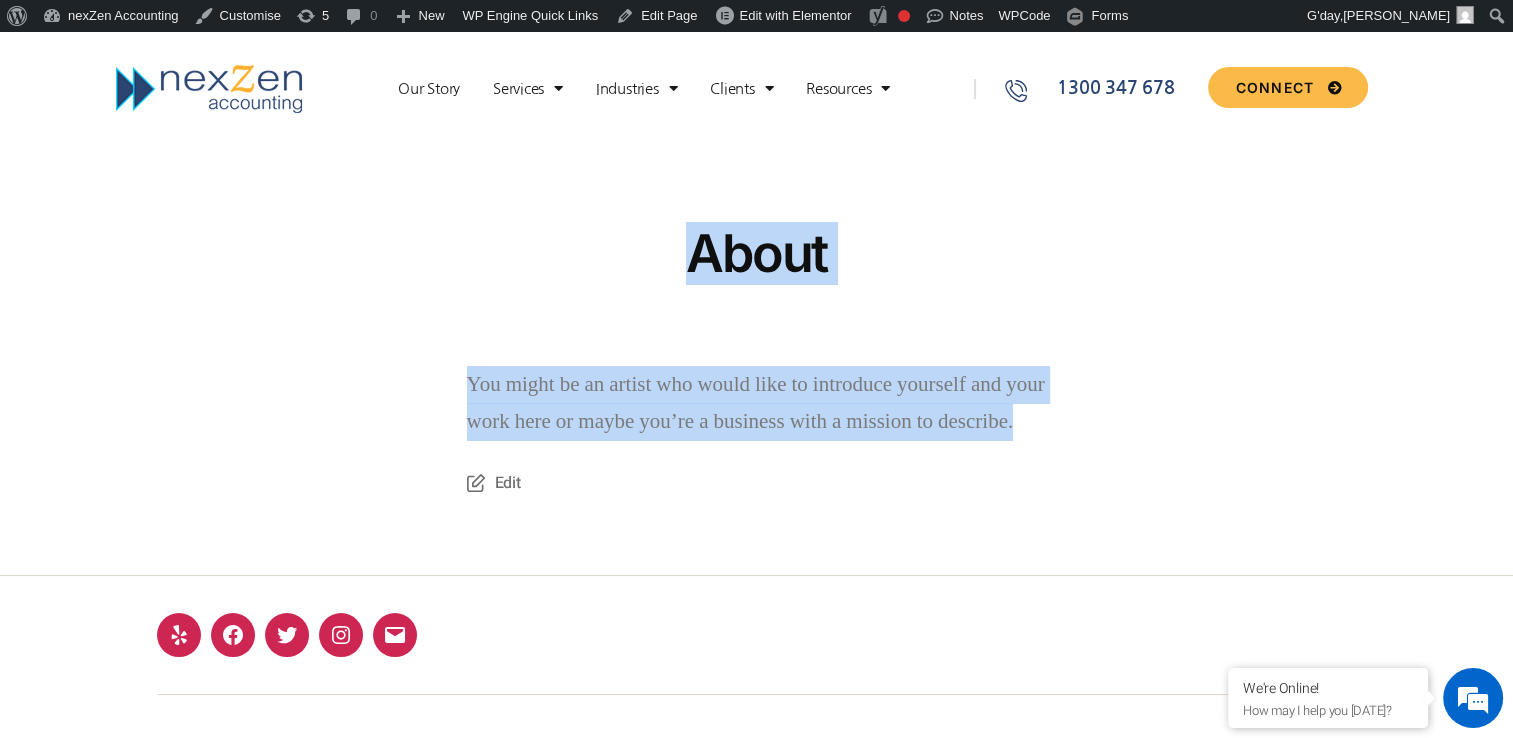 click on "You might be an artist who would like to introduce yourself and your work here or maybe you’re a business with a mission to describe." at bounding box center (757, 404) 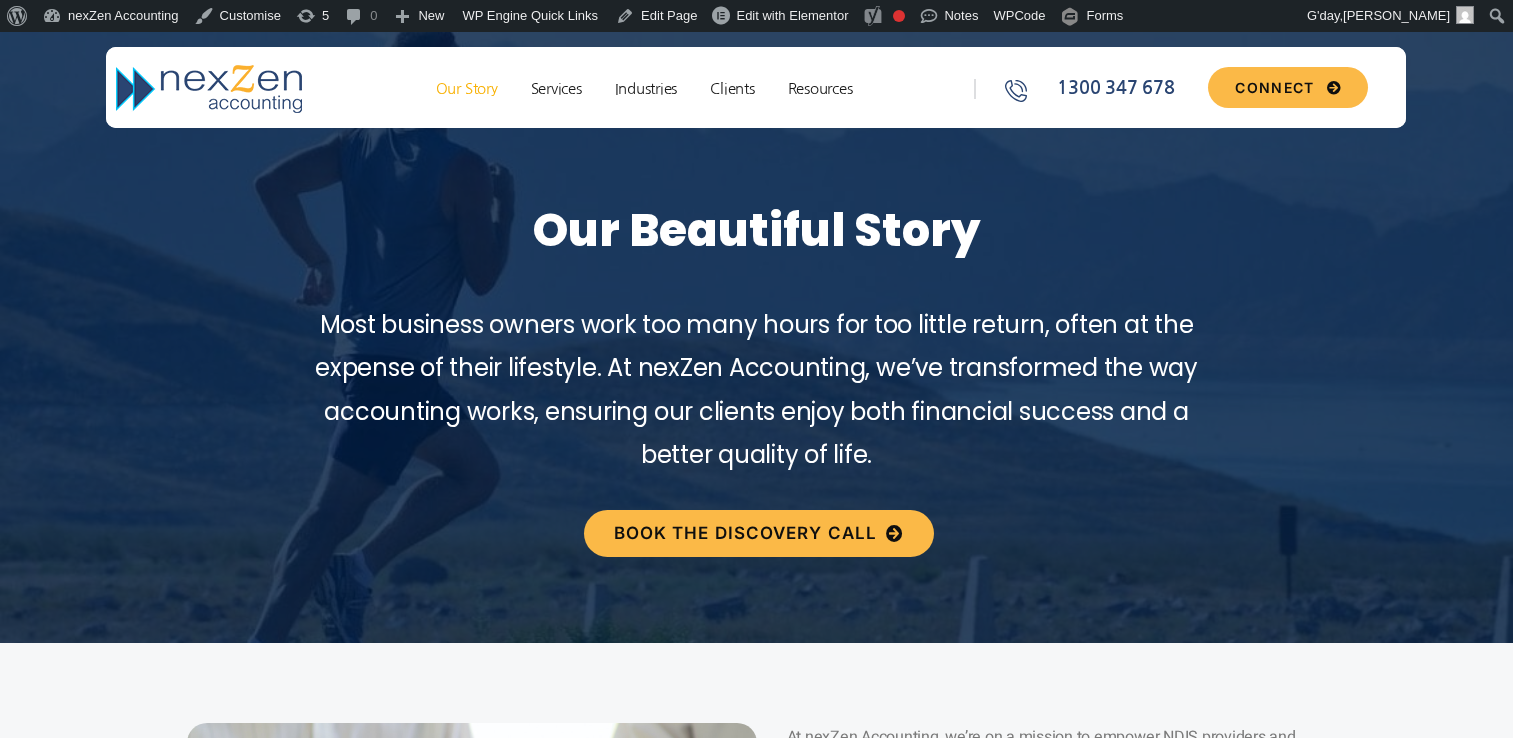 scroll, scrollTop: 0, scrollLeft: 0, axis: both 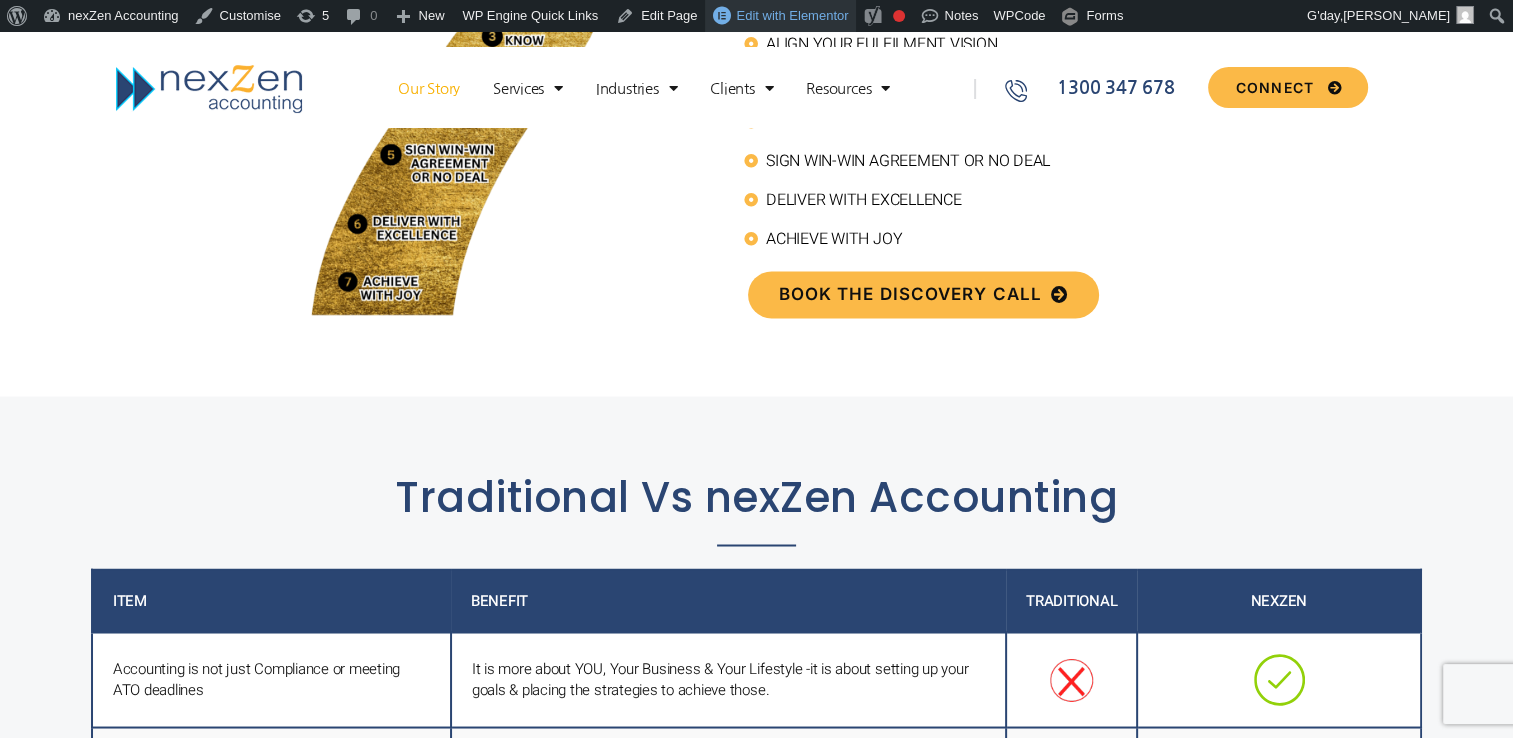 click on "Edit with Elementor" at bounding box center [792, 15] 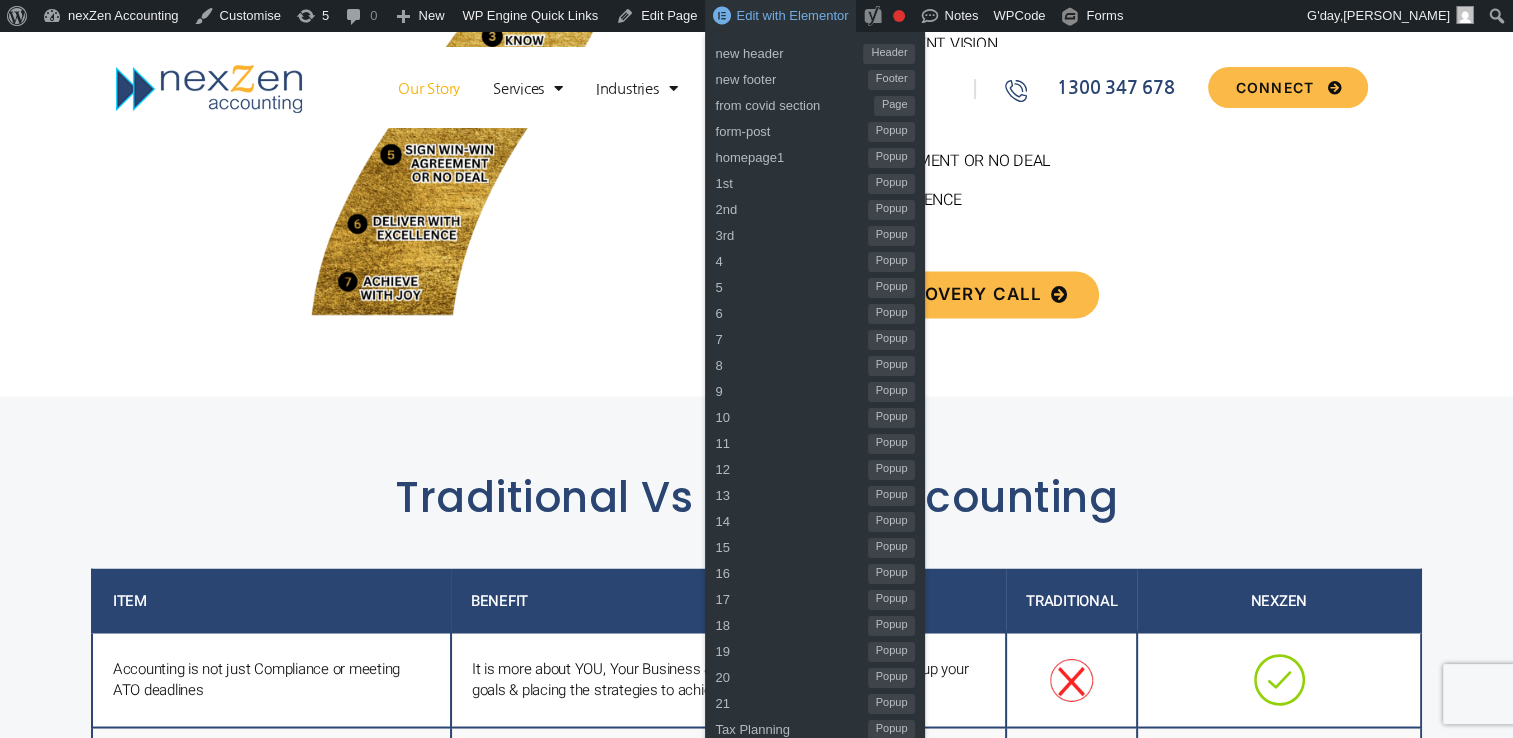 click on "Edit with Elementor" at bounding box center (792, 15) 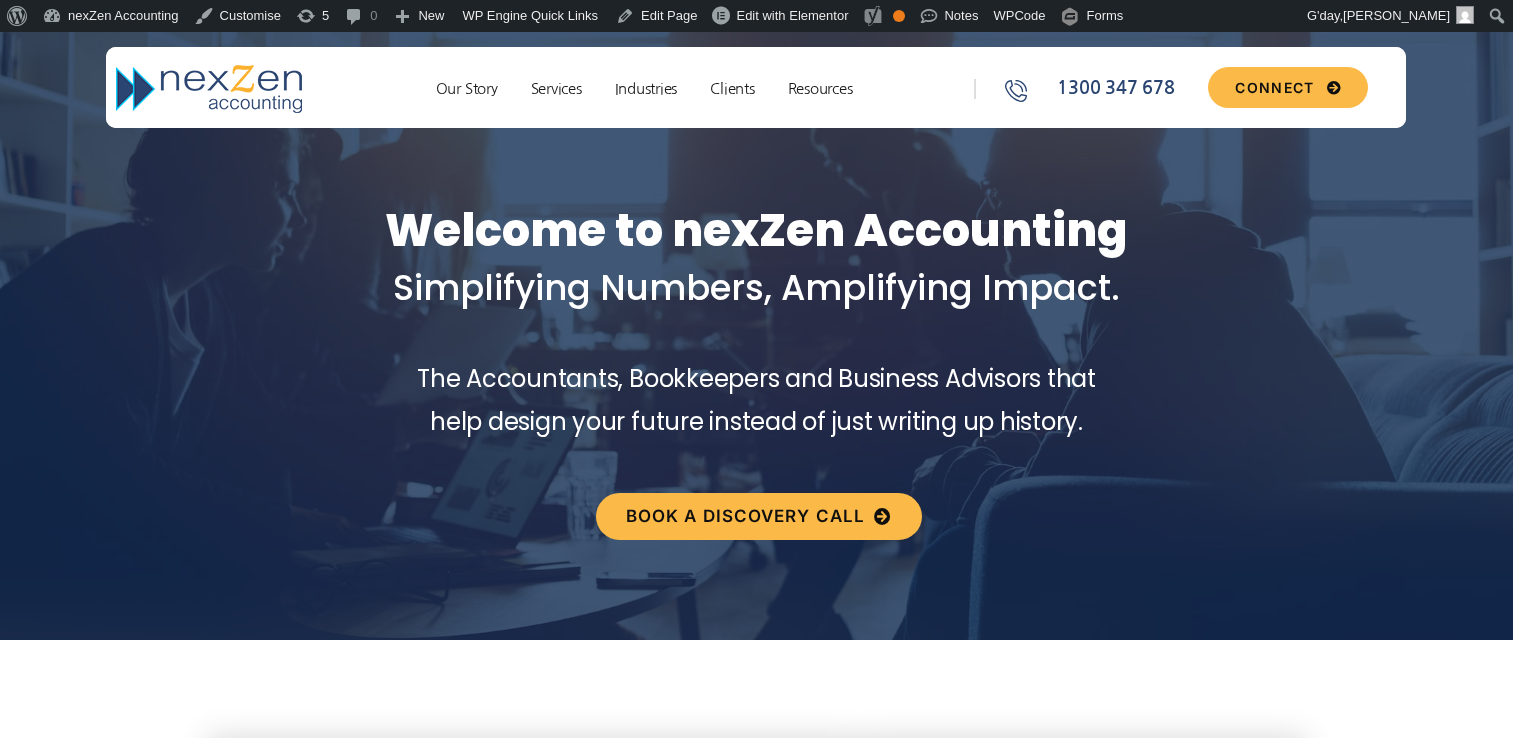 scroll, scrollTop: 0, scrollLeft: 0, axis: both 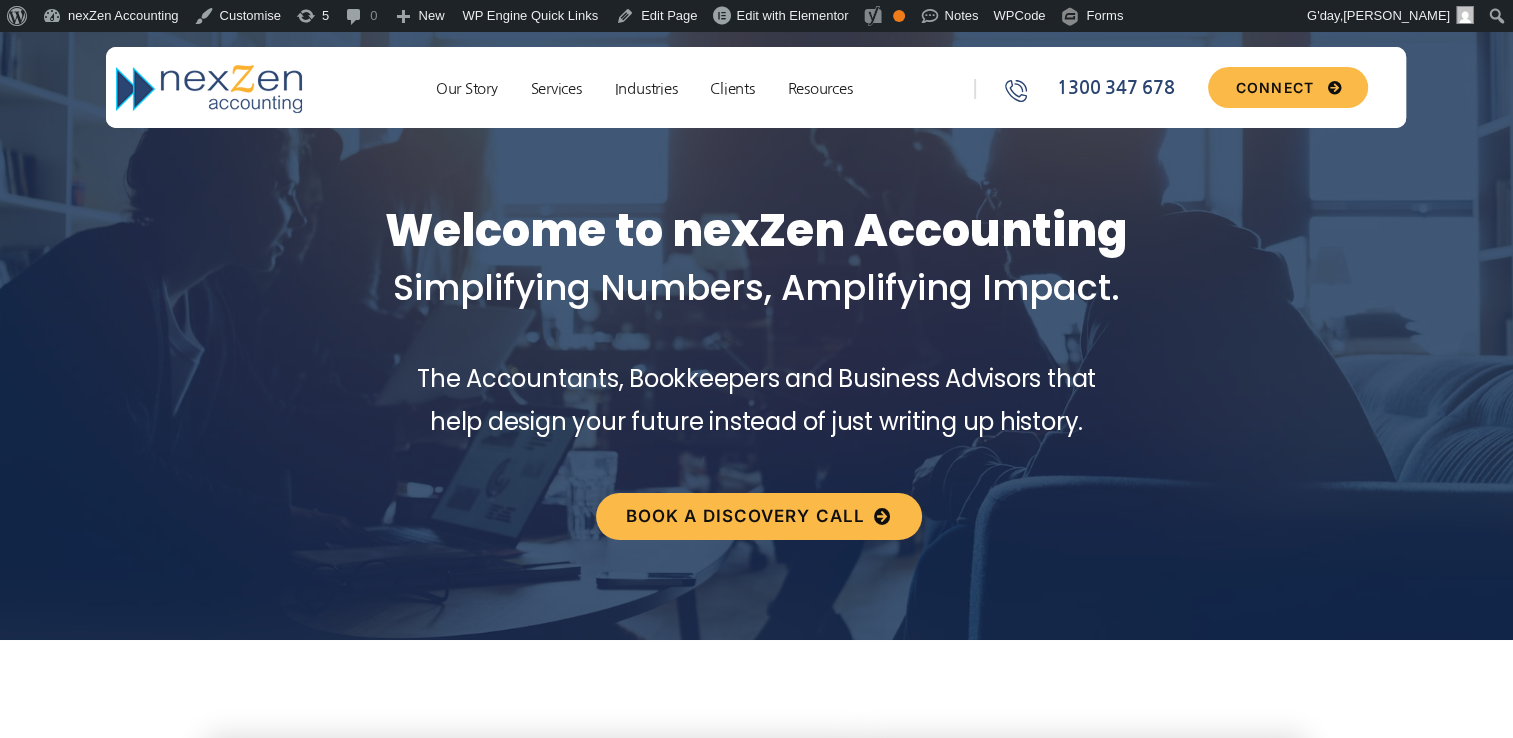 drag, startPoint x: 0, startPoint y: 0, endPoint x: 624, endPoint y: 449, distance: 768.7503 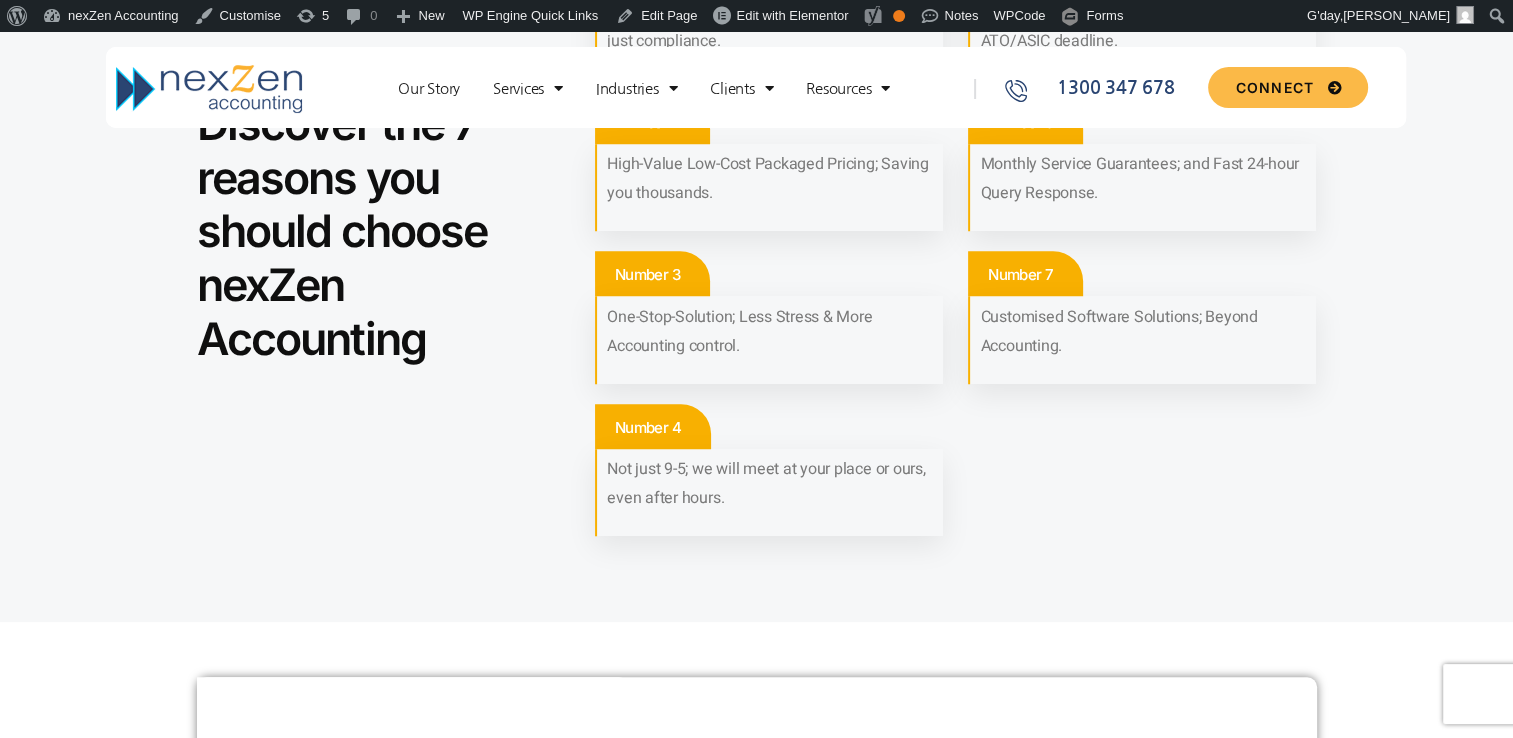 scroll, scrollTop: 2100, scrollLeft: 0, axis: vertical 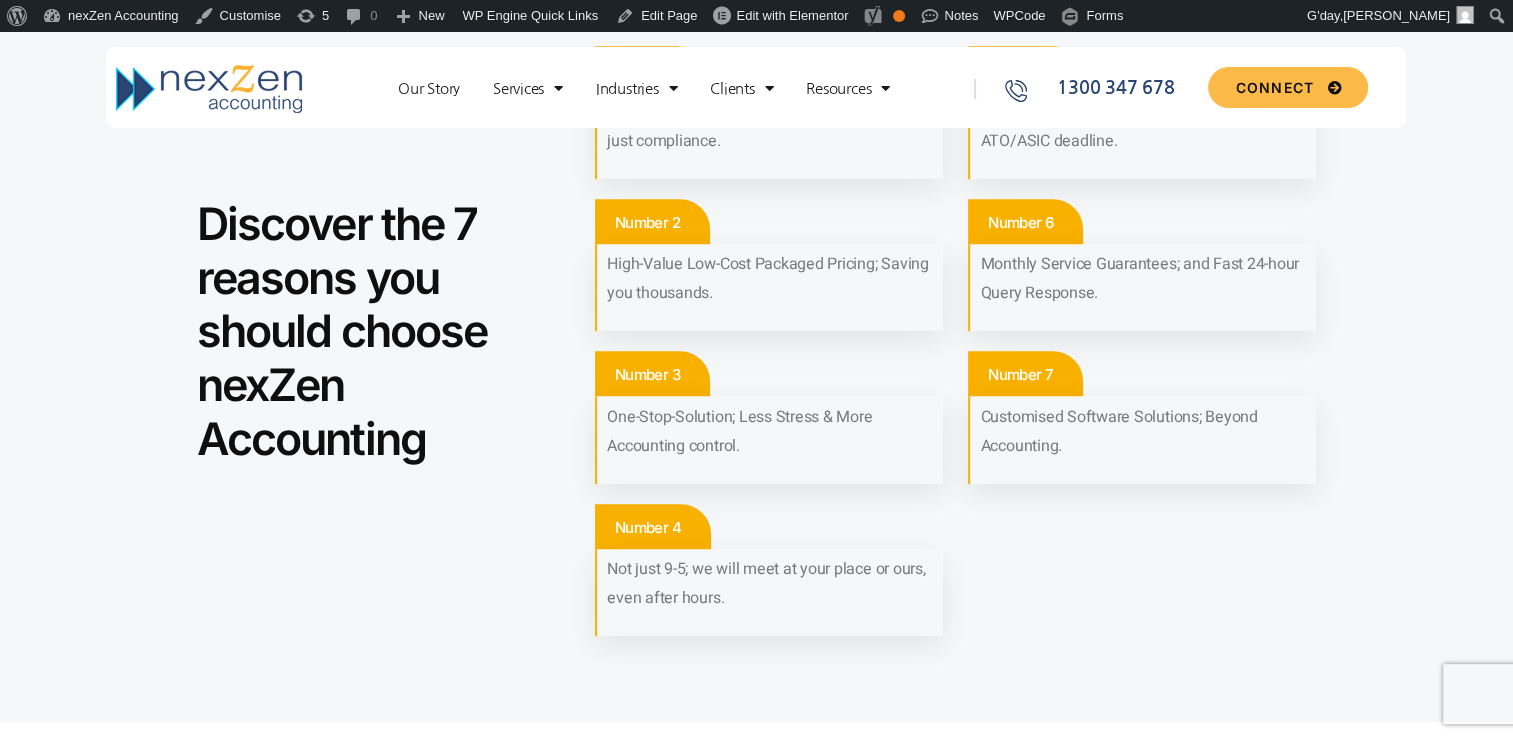 click on "Our Story
Services
New Business Set up
Proactive Compliance
Day to Day Accounting & Payroll
Business Queries & Support
Business Advisory
Business Value Creation
Industries
NDIS
Health
Hospitality & Tourism
Restaurants and Cafes
Not For Profit
Property & Construction
Retail
Training & Consulting
Information & Technology
Legal Services
Clients
External Forces
Effective Growth Plan
Resources
Knowledge Base
Forms & Checklists
Connect
Our Story
Services
New Business Set up
Proactive Compliance
Day to Day Accounting & Payroll
Business Queries & Support
Business Advisory
Business Value Creation
Industries
NDIS
Health
Hospitality & Tourism
Restaurants and Cafes
Not For Profit
Property & Construction
Retail
Training & Consulting
Information & Technology
Legal Services
Clients
External Forces" at bounding box center [653, 91] 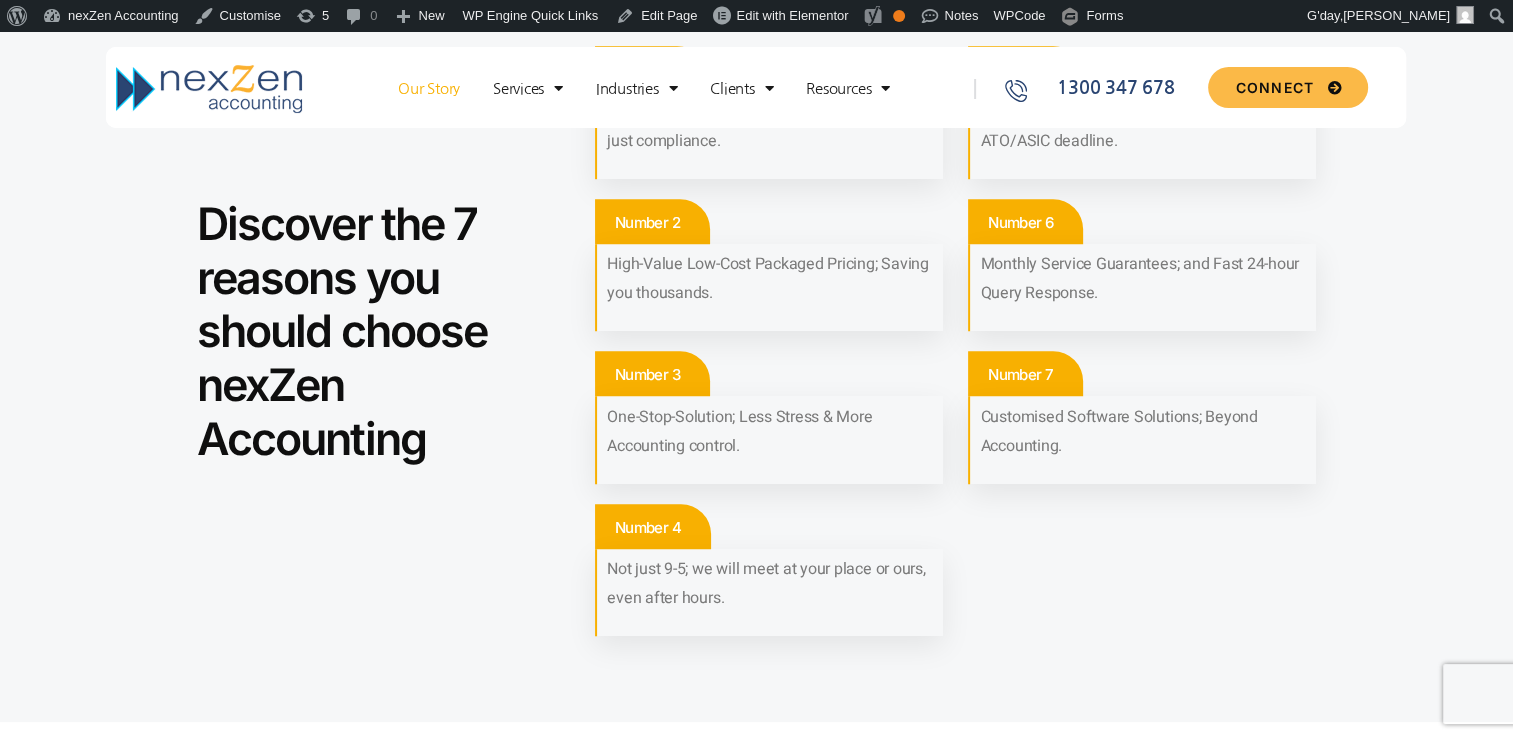 click on "Our Story" 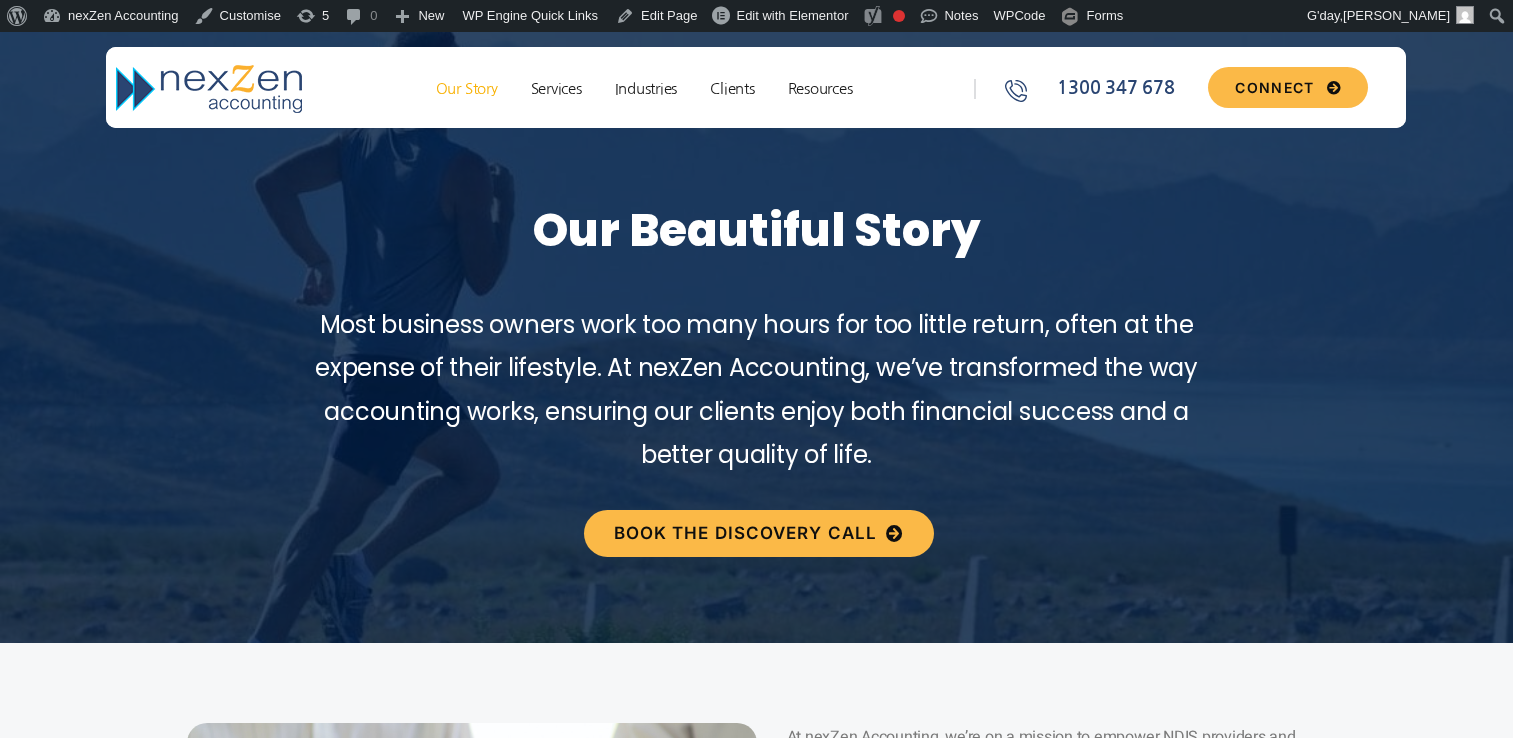 scroll, scrollTop: 0, scrollLeft: 0, axis: both 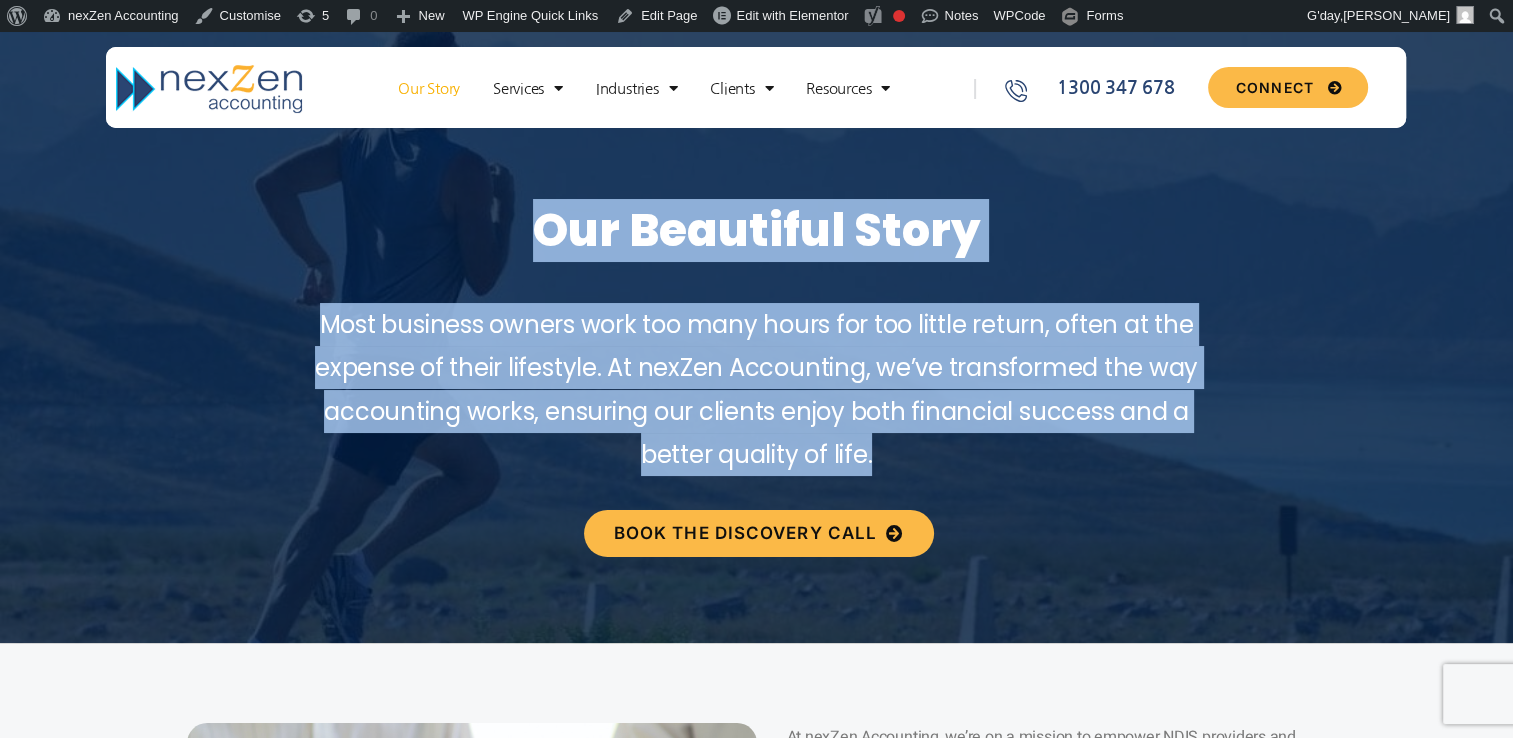 click on "Our Beautiful Story
Most business owners work too many hours for too little return, often at the expense of their lifestyle. At nexZen Accounting, we’ve transformed the way accounting works, ensuring our clients enjoy both financial success and a better quality of life.
BOOK THE DISCOVERY CALL" at bounding box center [756, 272] 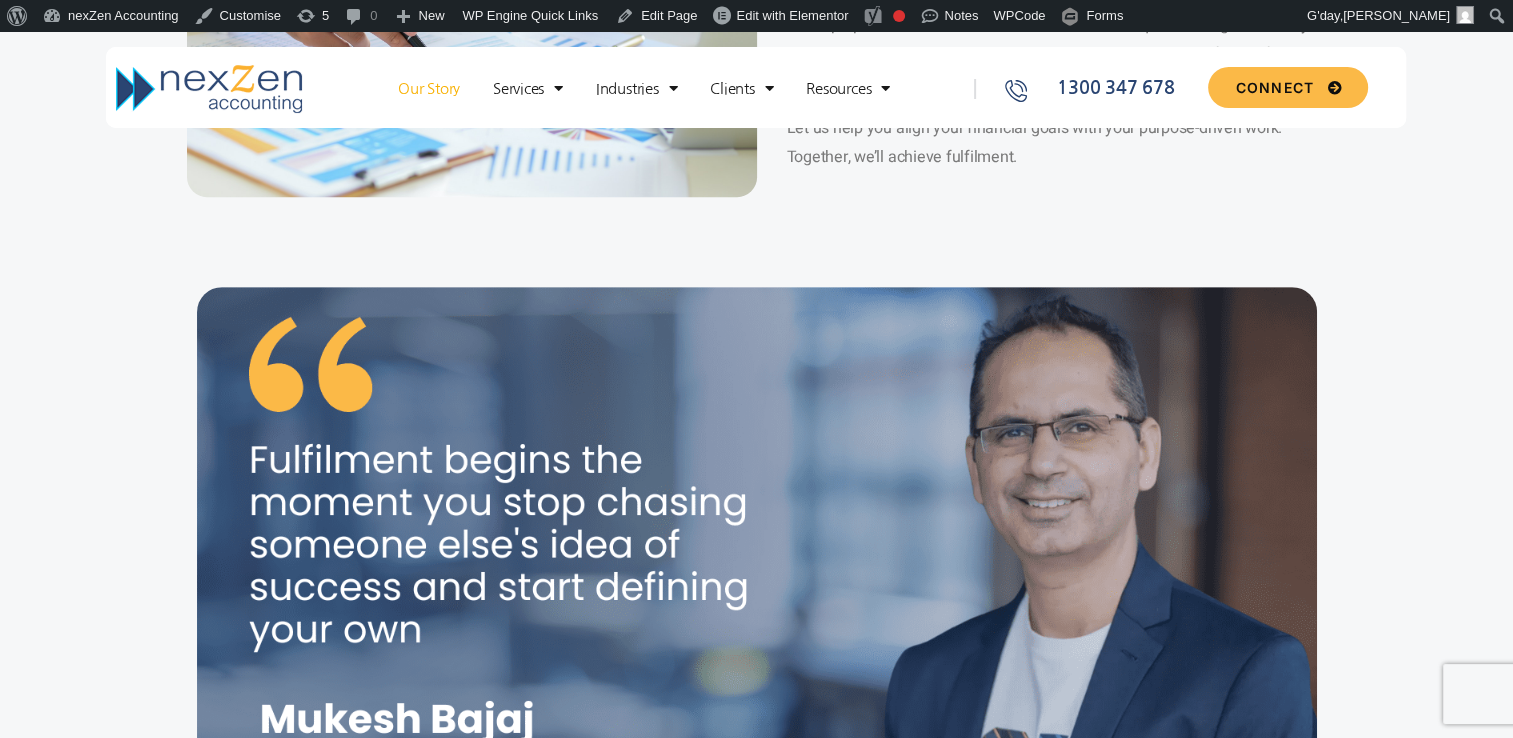 scroll, scrollTop: 1200, scrollLeft: 0, axis: vertical 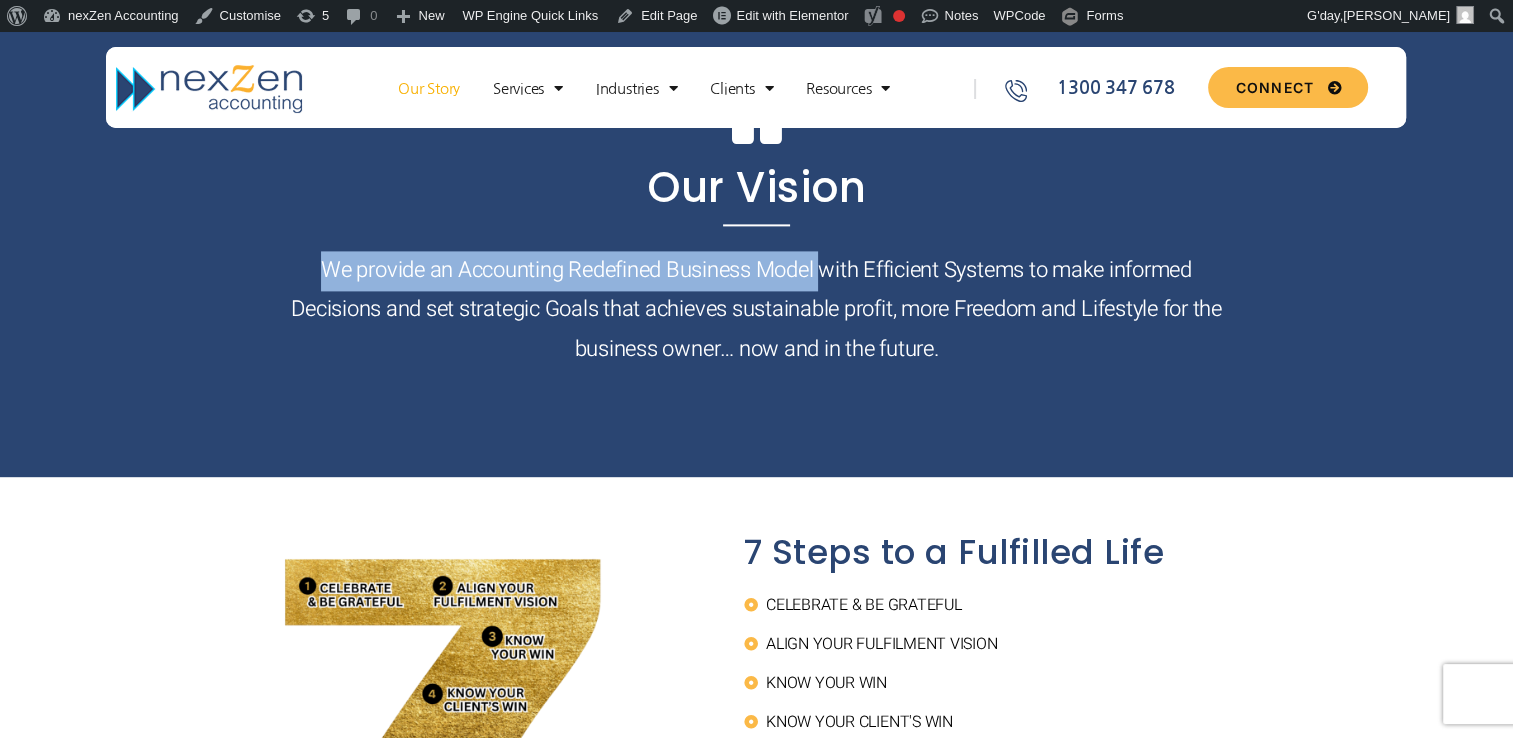 drag, startPoint x: 288, startPoint y: 260, endPoint x: 818, endPoint y: 252, distance: 530.06036 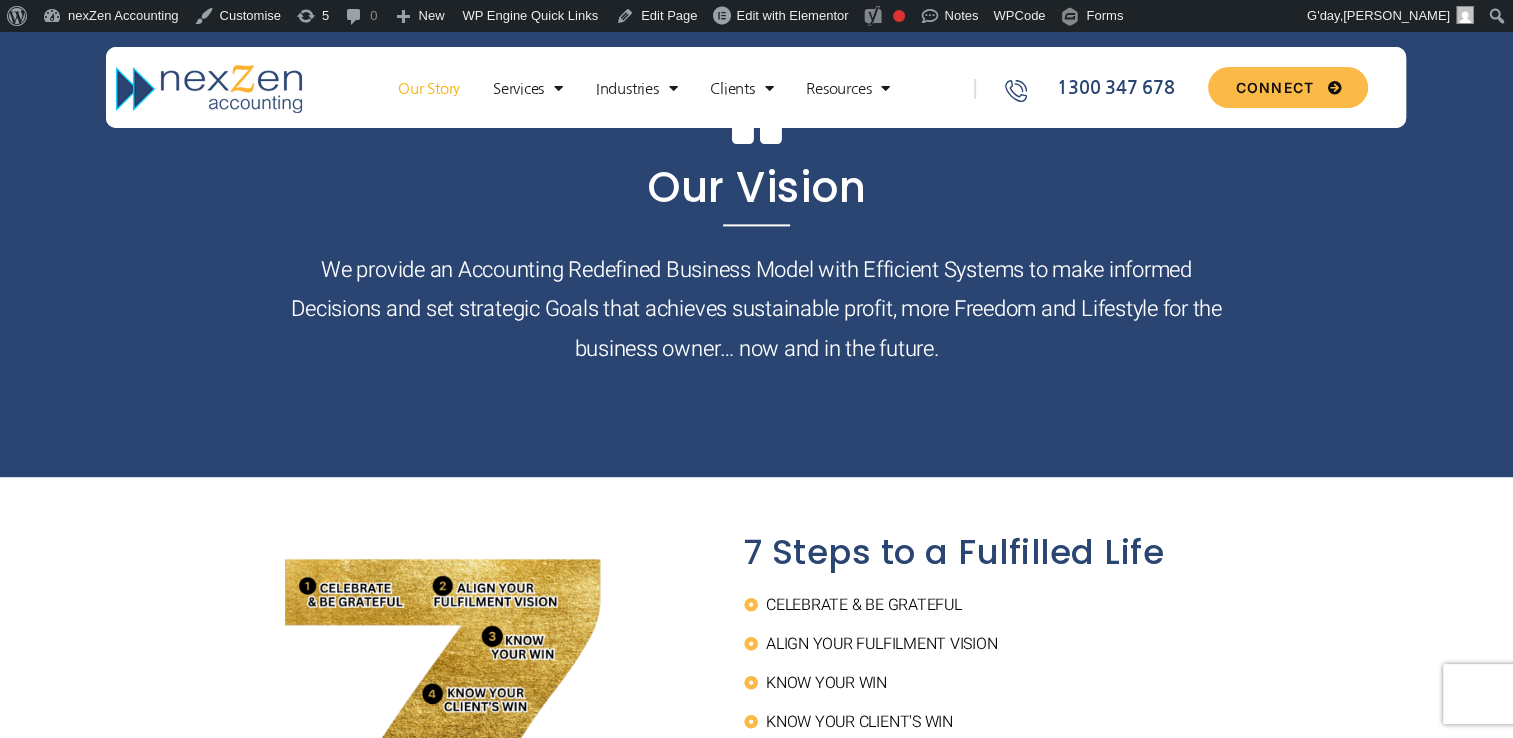 click on "Our Vision" at bounding box center [757, 188] 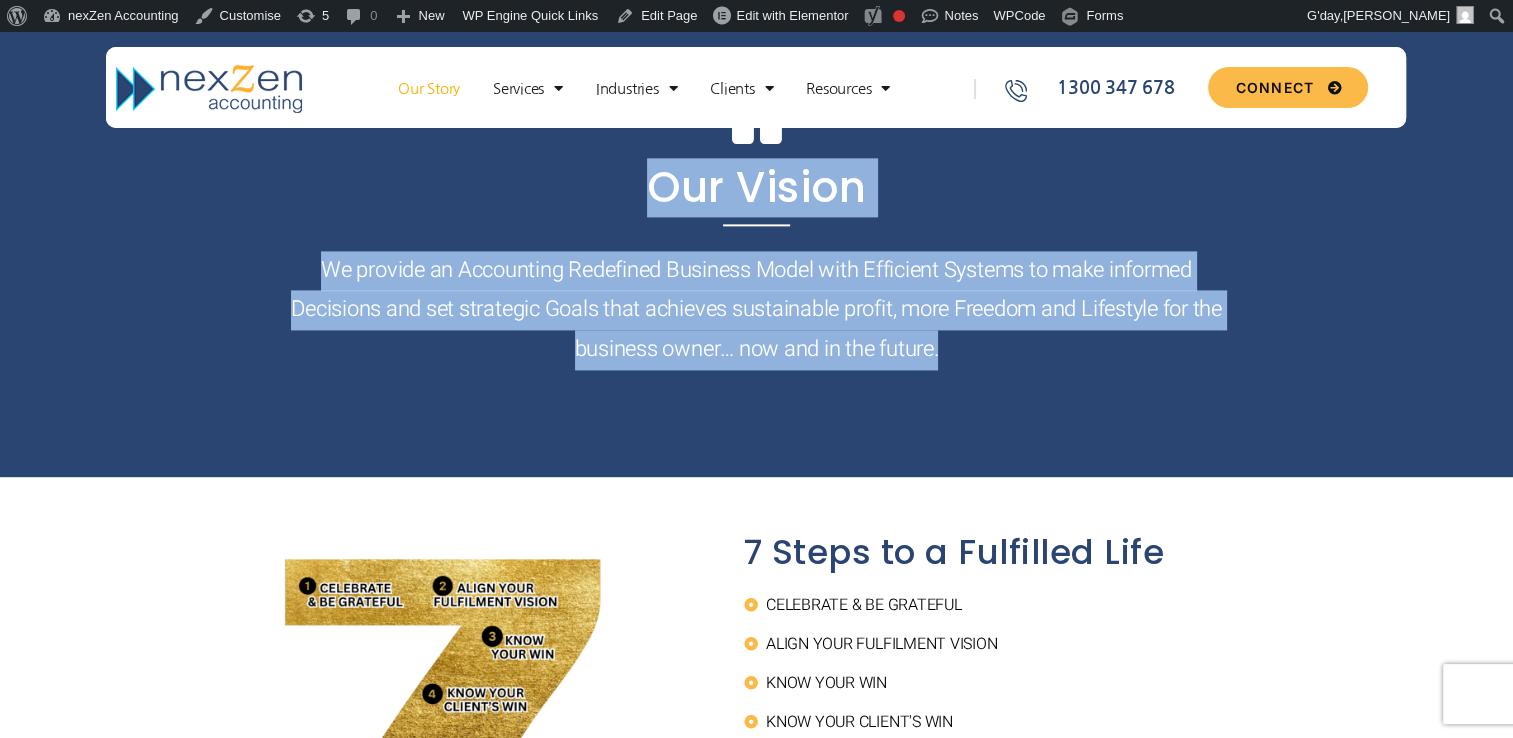 drag, startPoint x: 652, startPoint y: 187, endPoint x: 964, endPoint y: 392, distance: 373.32156 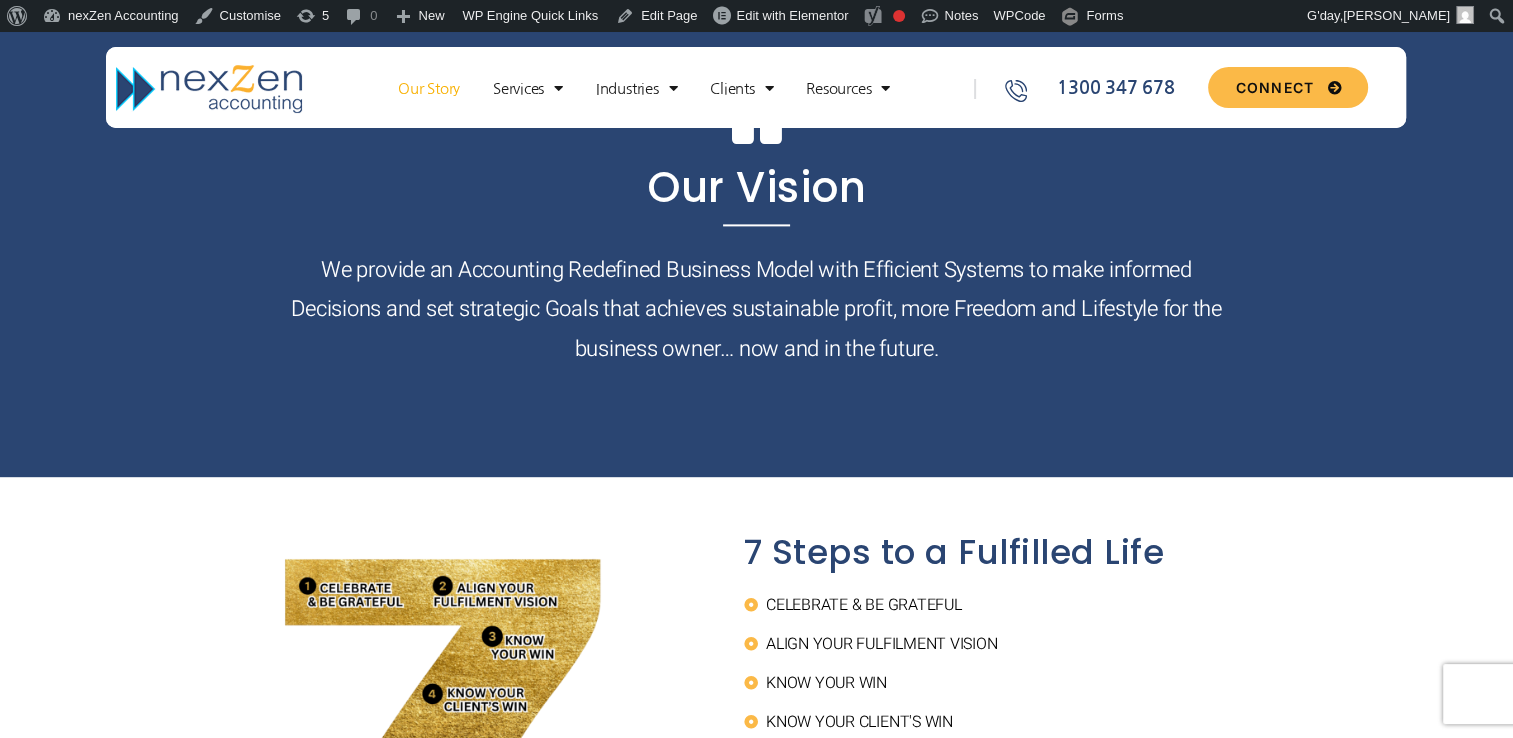 click at bounding box center [757, 125] 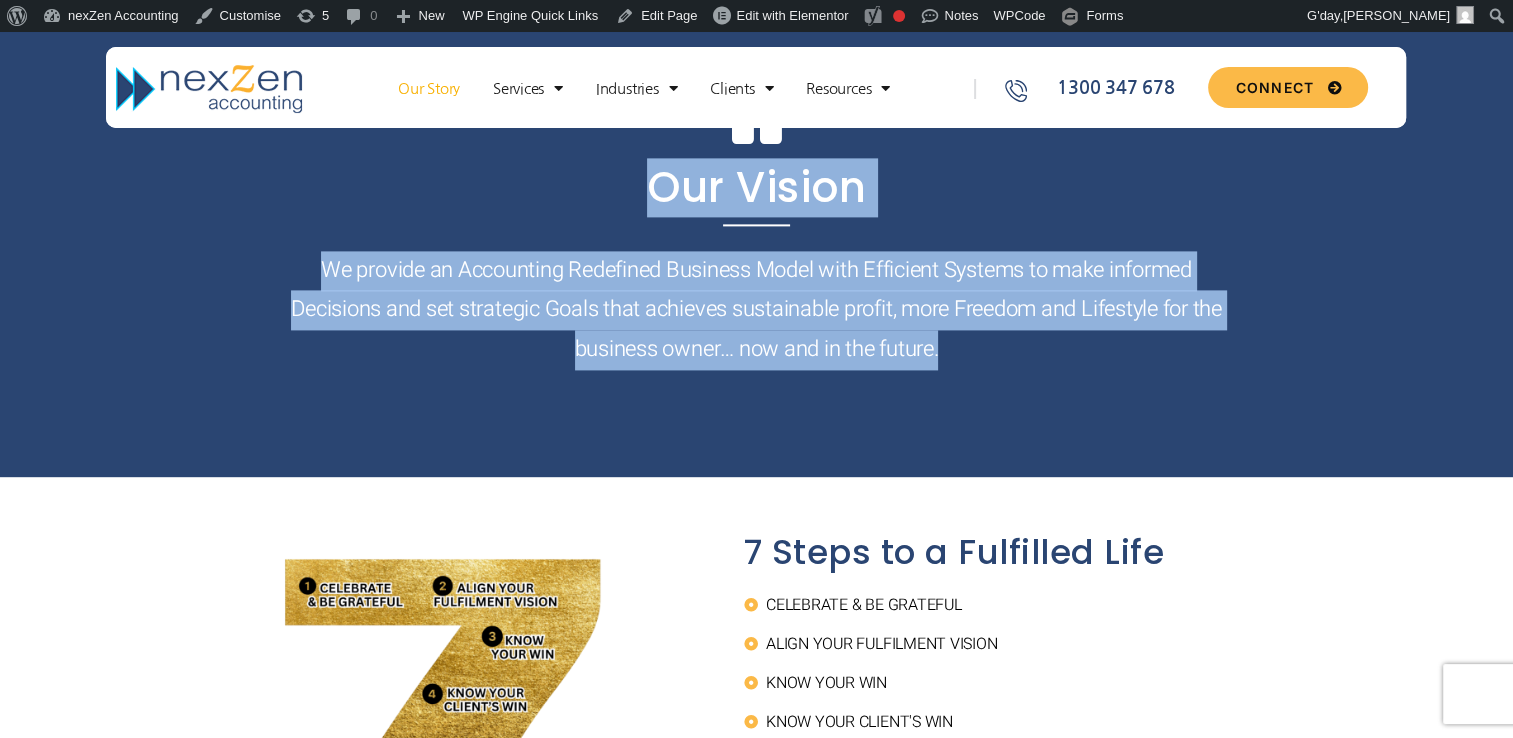 drag, startPoint x: 548, startPoint y: 153, endPoint x: 999, endPoint y: 356, distance: 494.58063 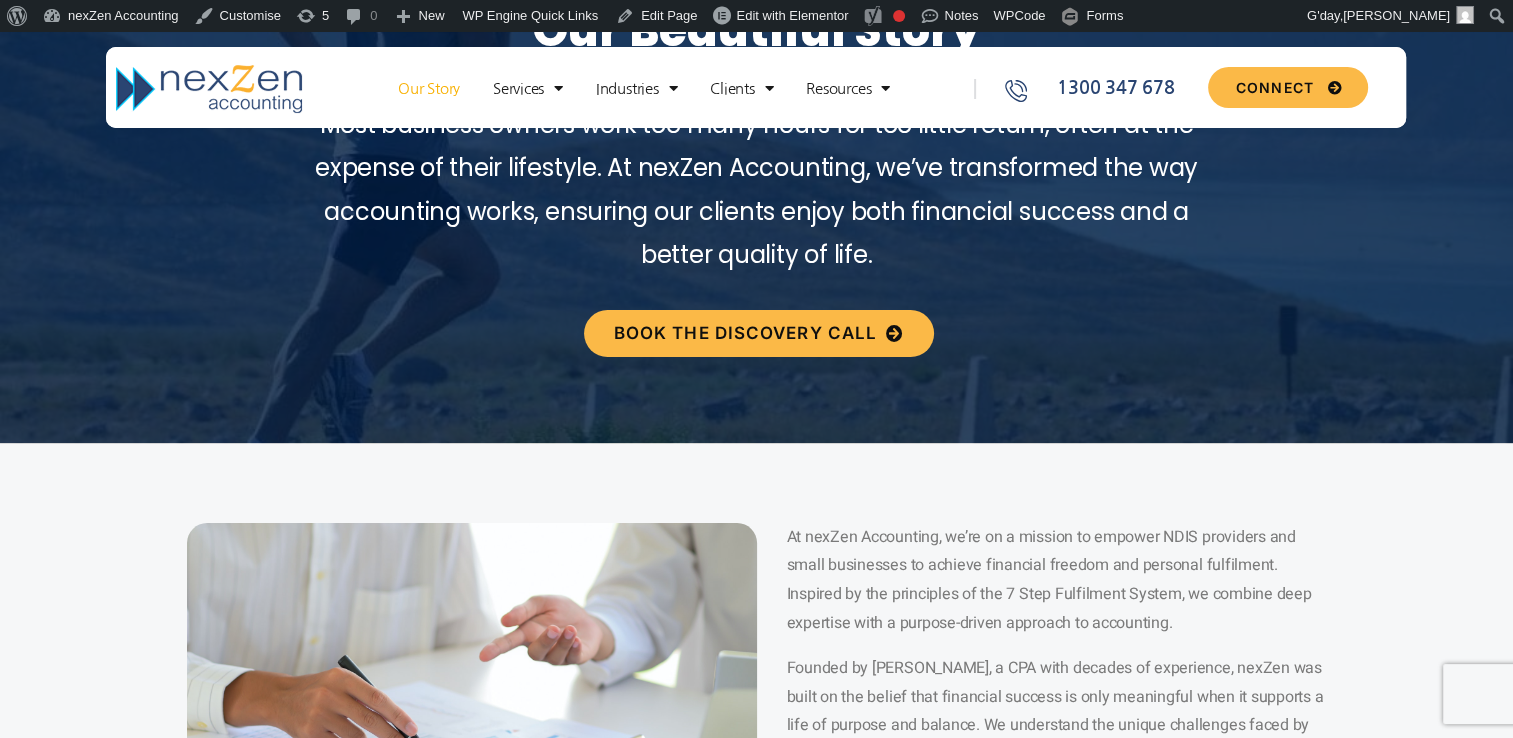 scroll, scrollTop: 300, scrollLeft: 0, axis: vertical 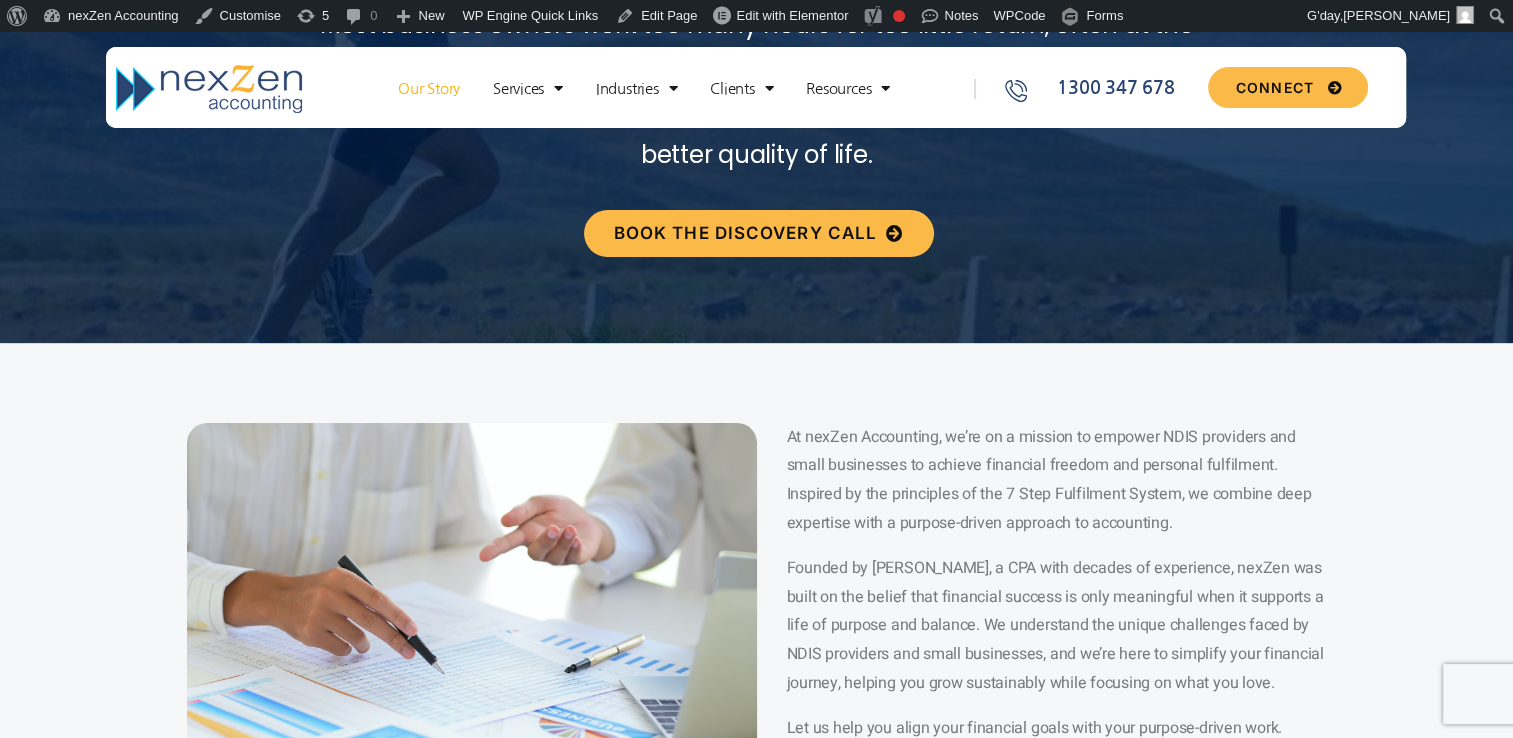 click on "At nexZen Accounting, we’re on a mission to empower NDIS providers and small businesses to achieve financial freedom and personal fulfilment. Inspired by the principles of the 7 Step Fulfilment System, we combine deep expertise with a purpose-driven approach to accounting. Founded by [PERSON_NAME], a CPA with decades of experience, nexZen was built on the belief that financial success is only meaningful when it supports a life of purpose and balance. We understand the unique challenges faced by NDIS providers and small businesses, and we’re here to simplify your financial journey, helping you grow sustainably while focusing on what you love. Let us help you align your financial goals with your purpose-driven work. Together, we’ll achieve fulfilment." at bounding box center [756, 610] 